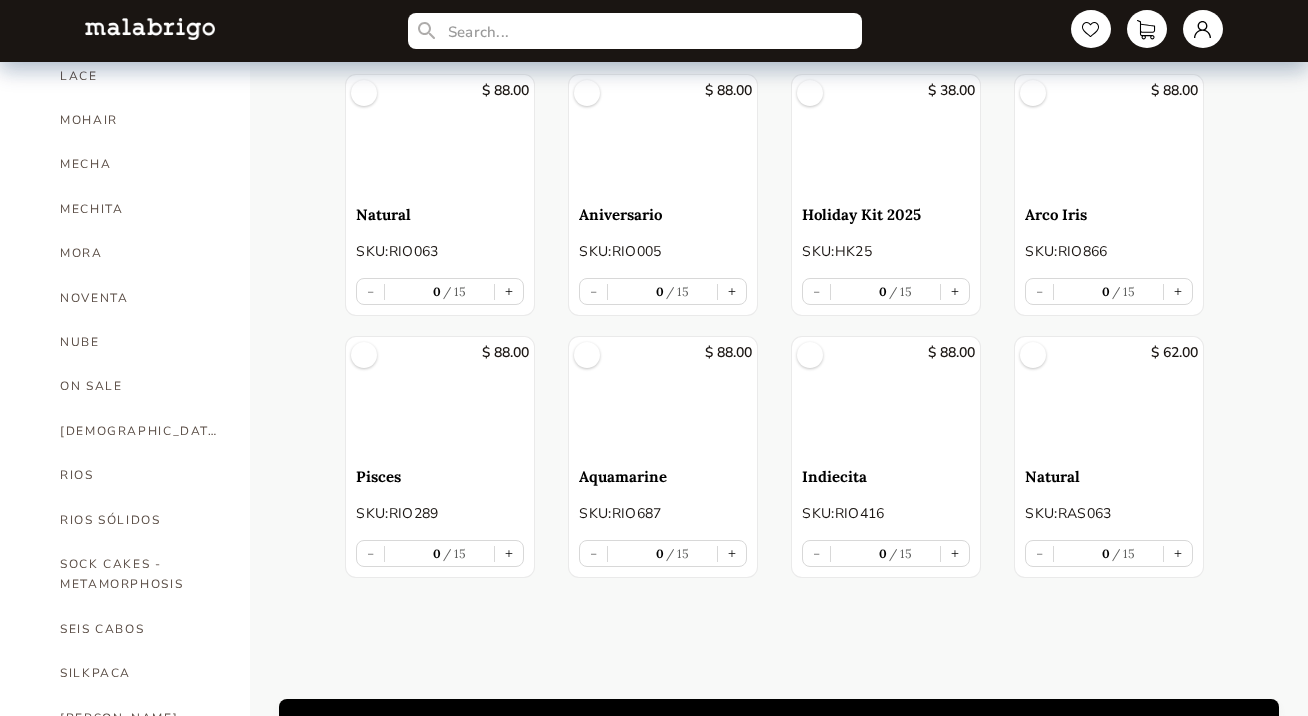 scroll, scrollTop: 817, scrollLeft: 1, axis: both 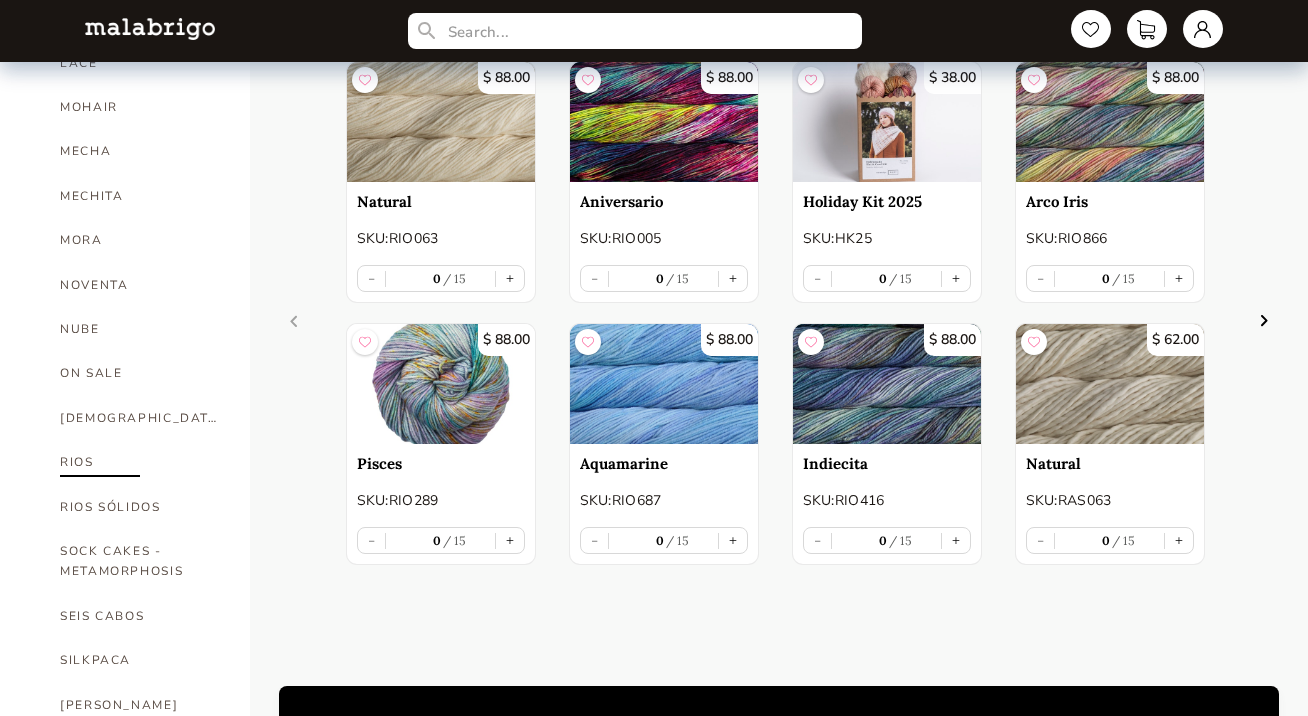 click on "RIOS" at bounding box center (140, 462) 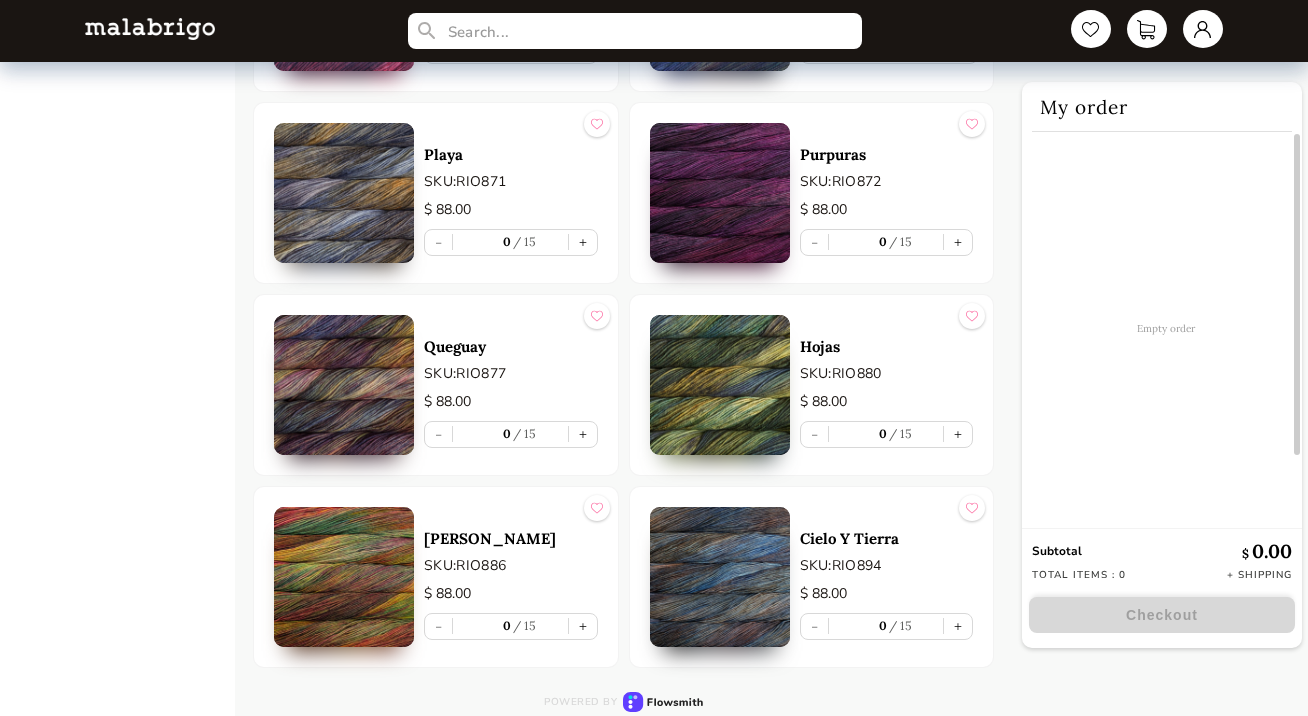 scroll, scrollTop: 13414, scrollLeft: 0, axis: vertical 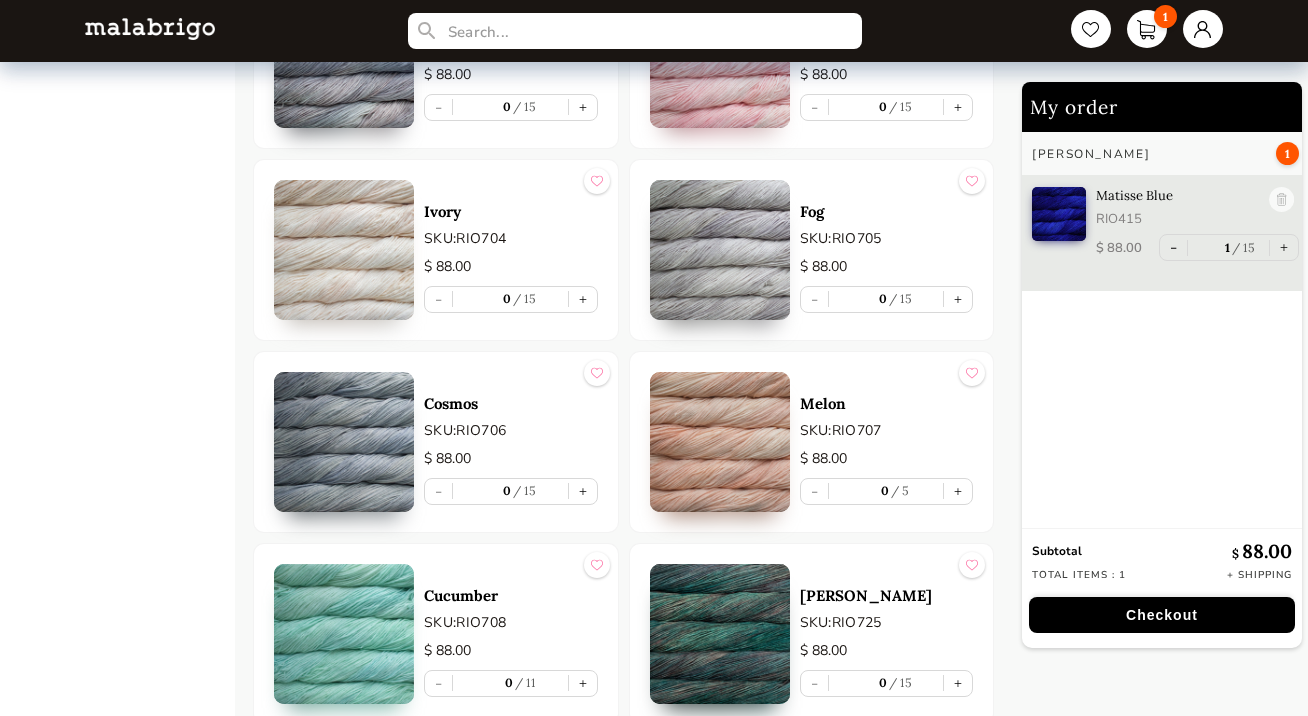 click on "+" at bounding box center (958, -3733) 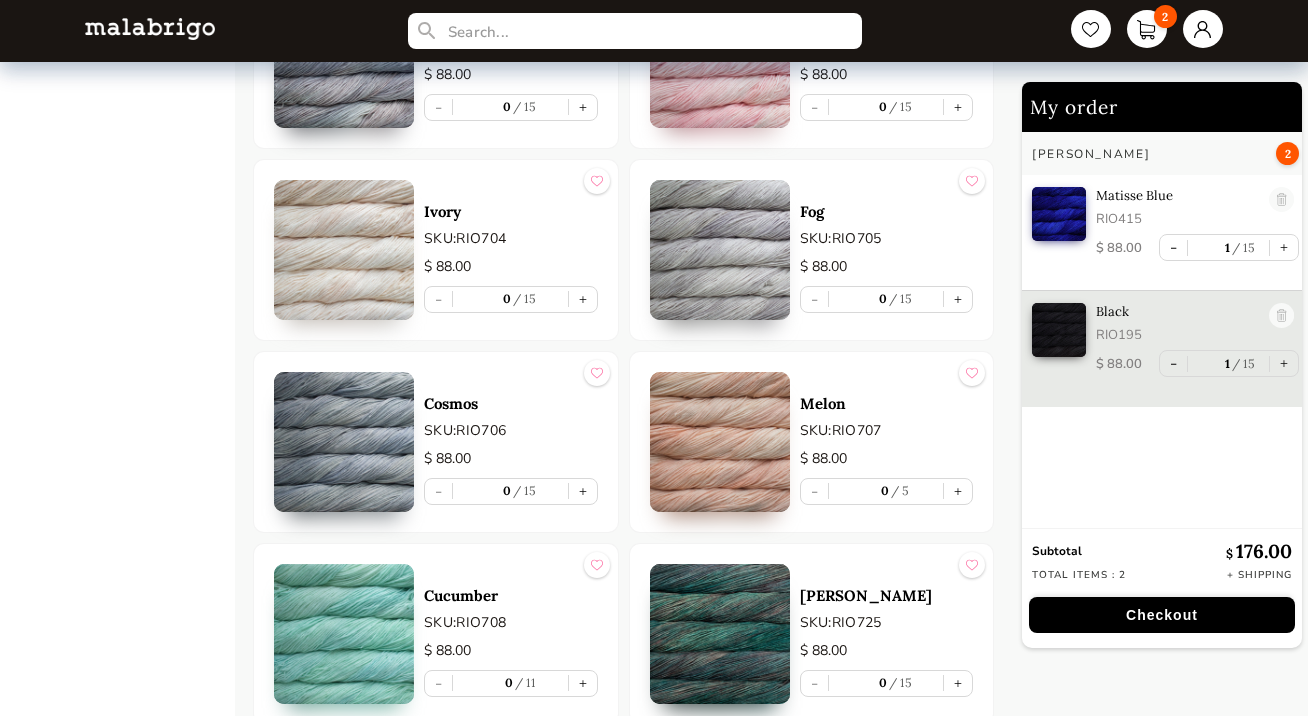 type on "1" 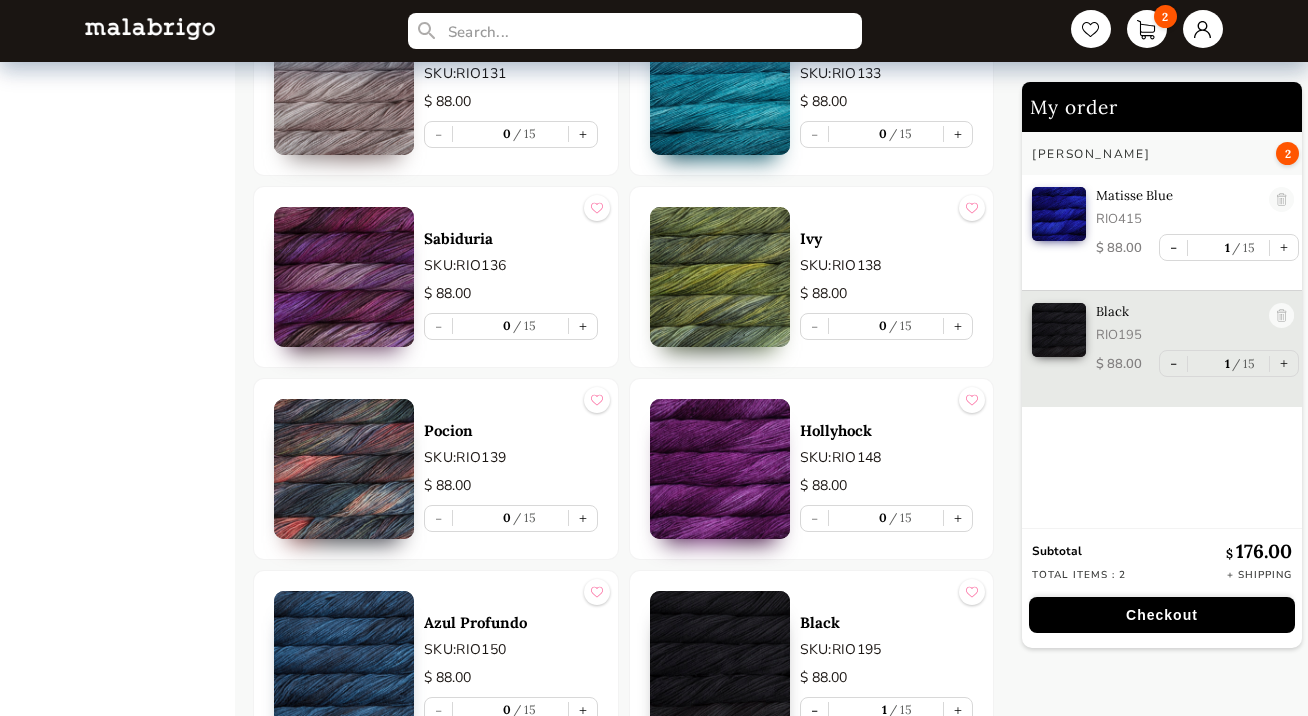 scroll, scrollTop: 3331, scrollLeft: 0, axis: vertical 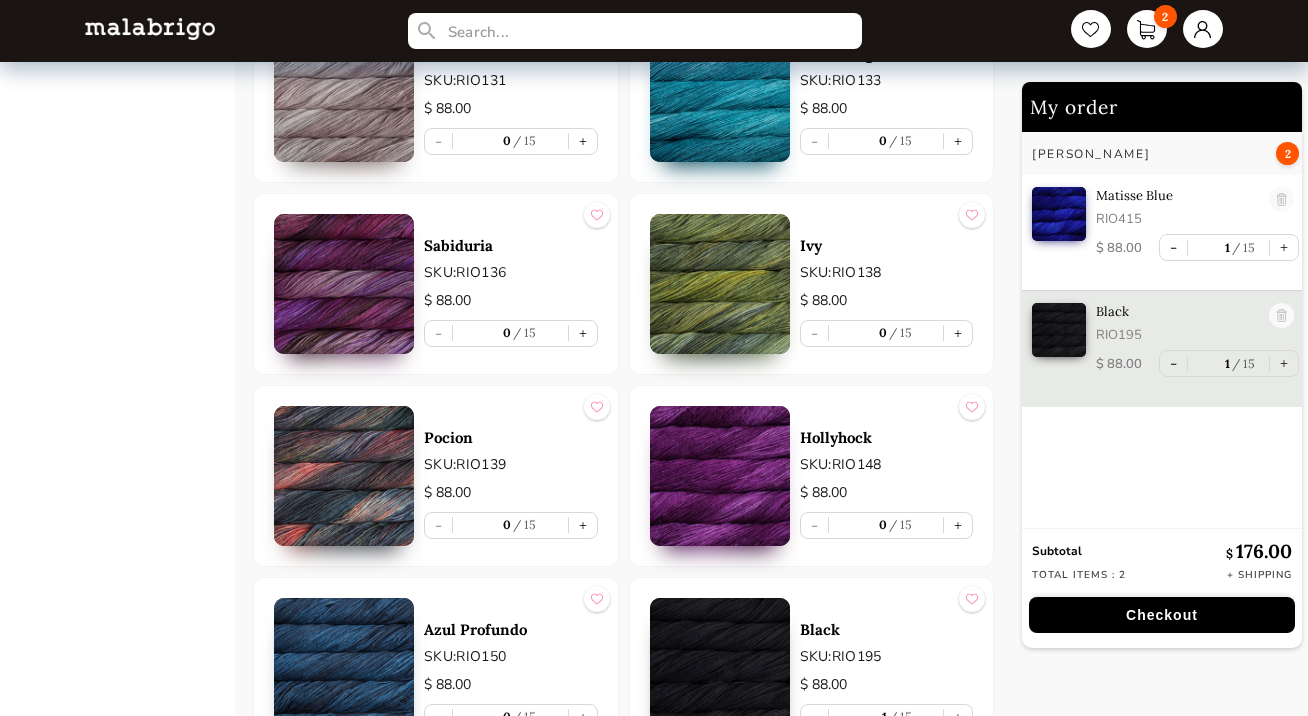 click on "+" at bounding box center (583, -1203) 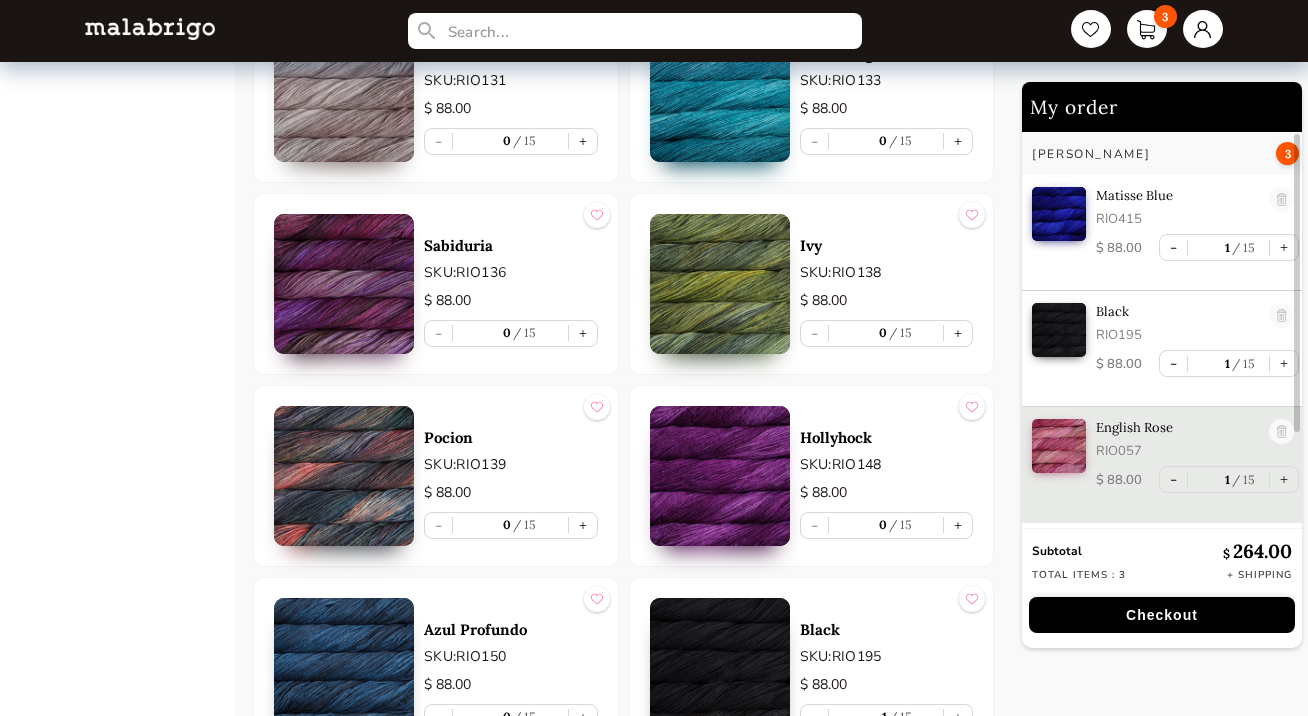 scroll, scrollTop: 30, scrollLeft: 0, axis: vertical 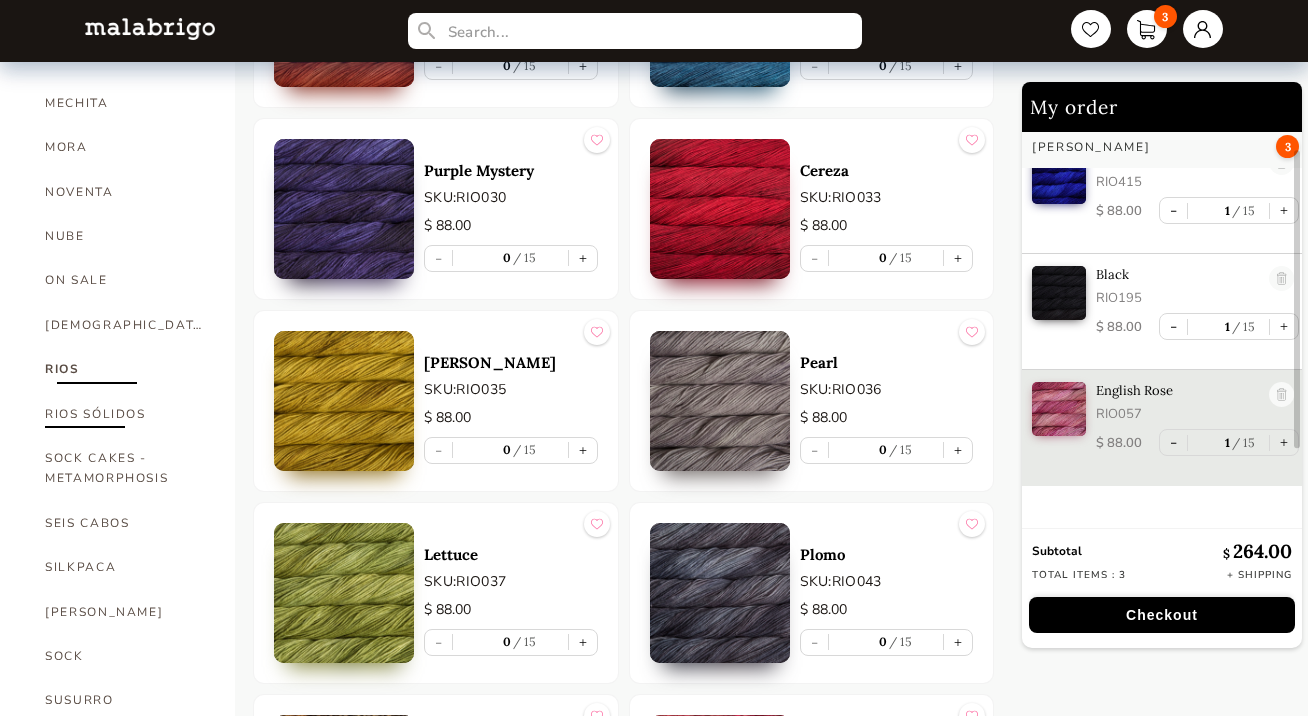 click on "RIOS SÓLIDOS" at bounding box center (125, 414) 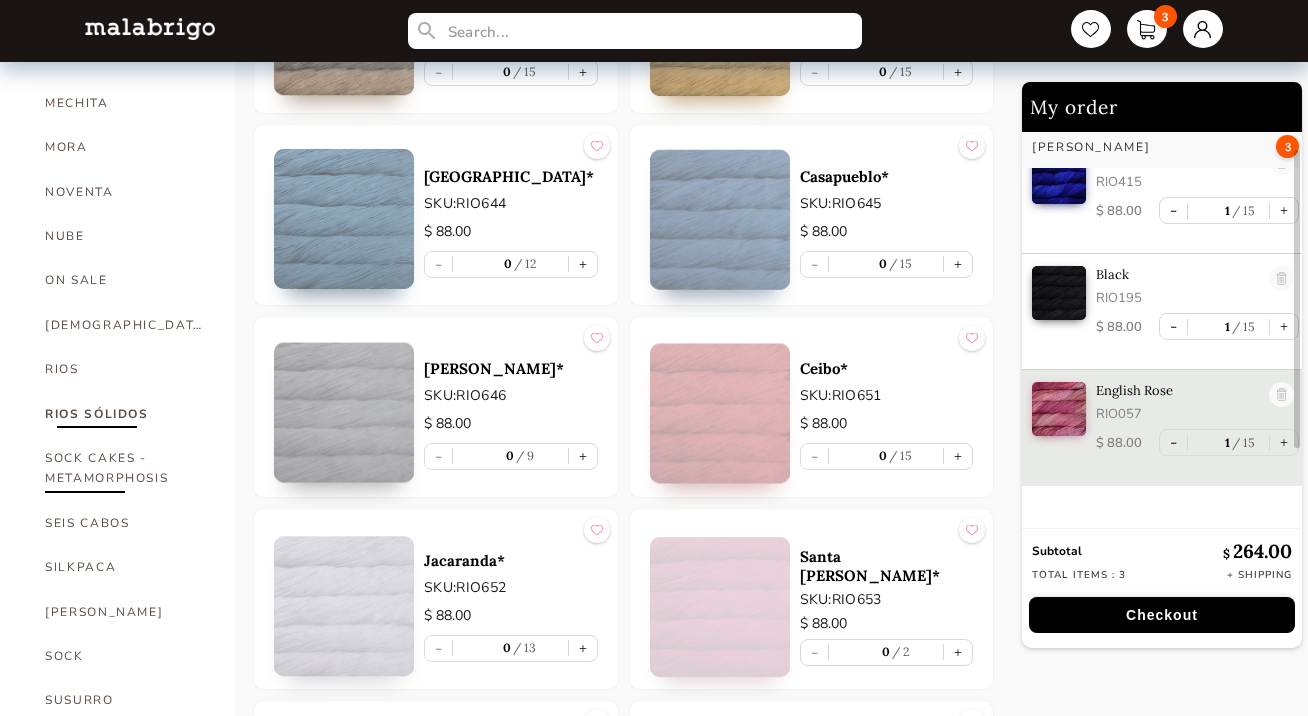 click on "SOCK CAKES - METAMORPHOSIS" at bounding box center (125, 468) 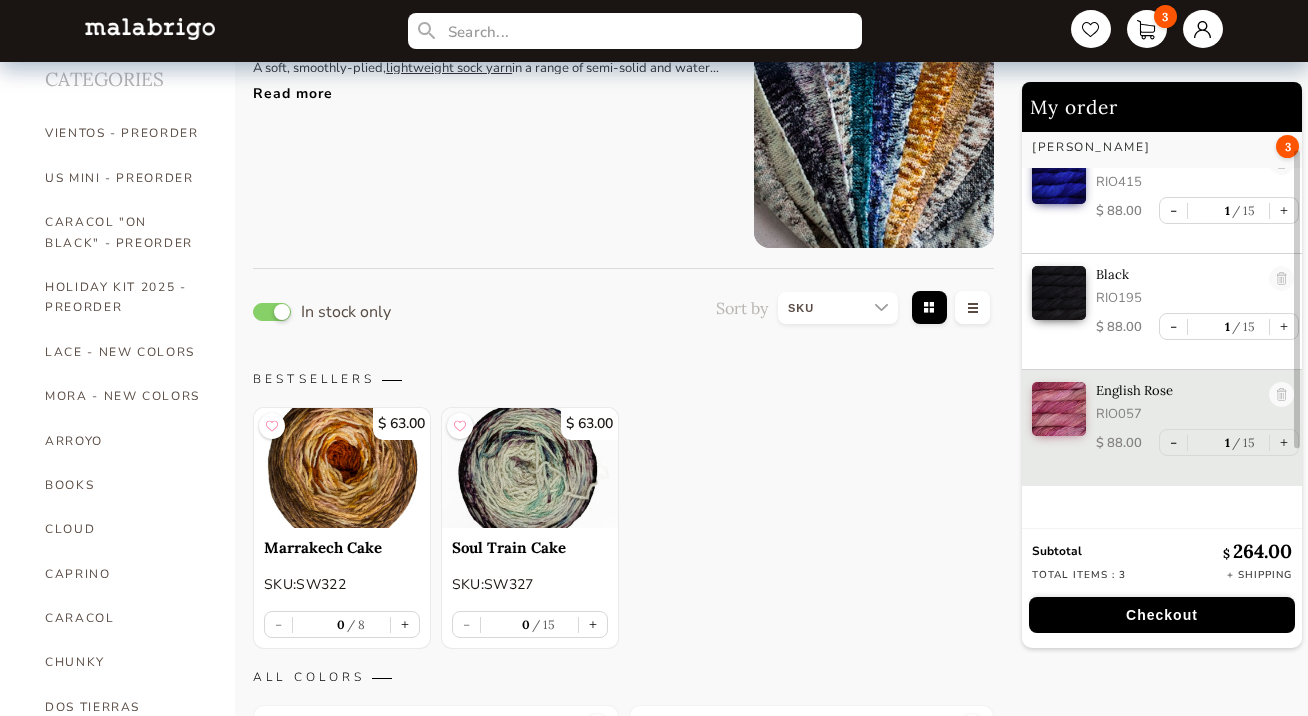 scroll, scrollTop: 81, scrollLeft: 0, axis: vertical 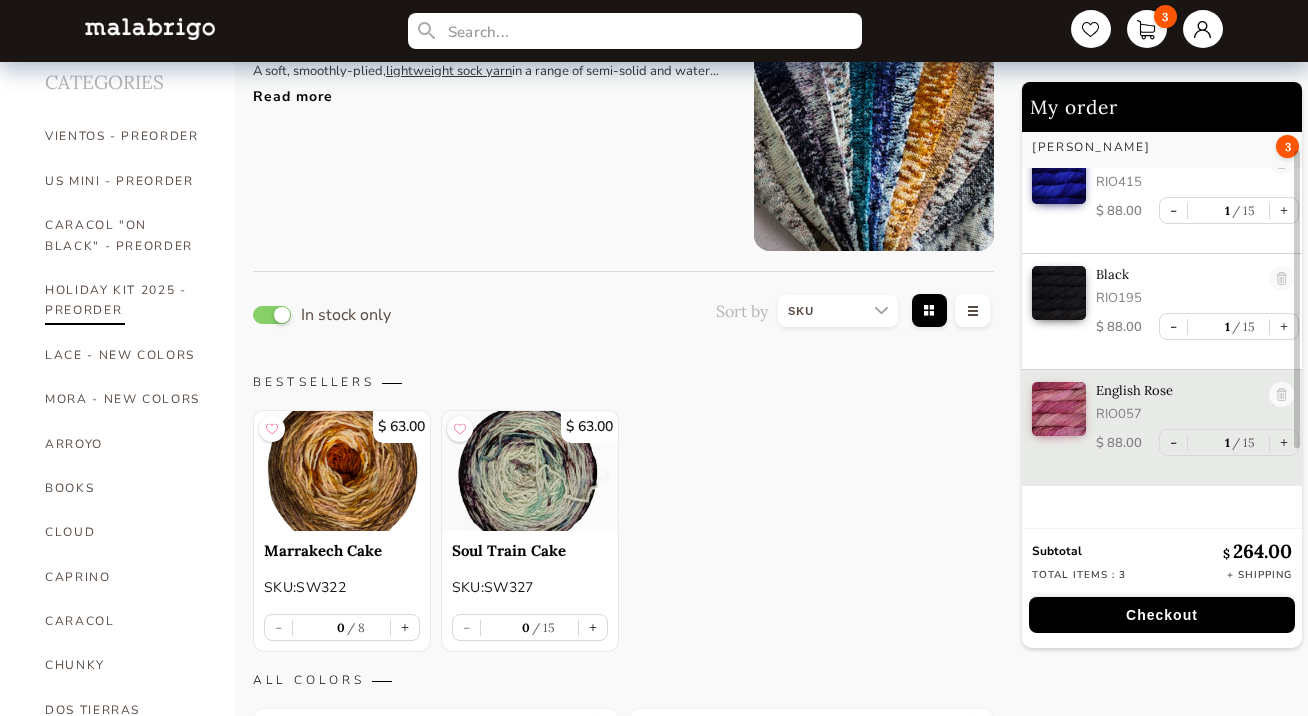 click on "HOLIDAY KIT 2025 - PREORDER" at bounding box center [125, 300] 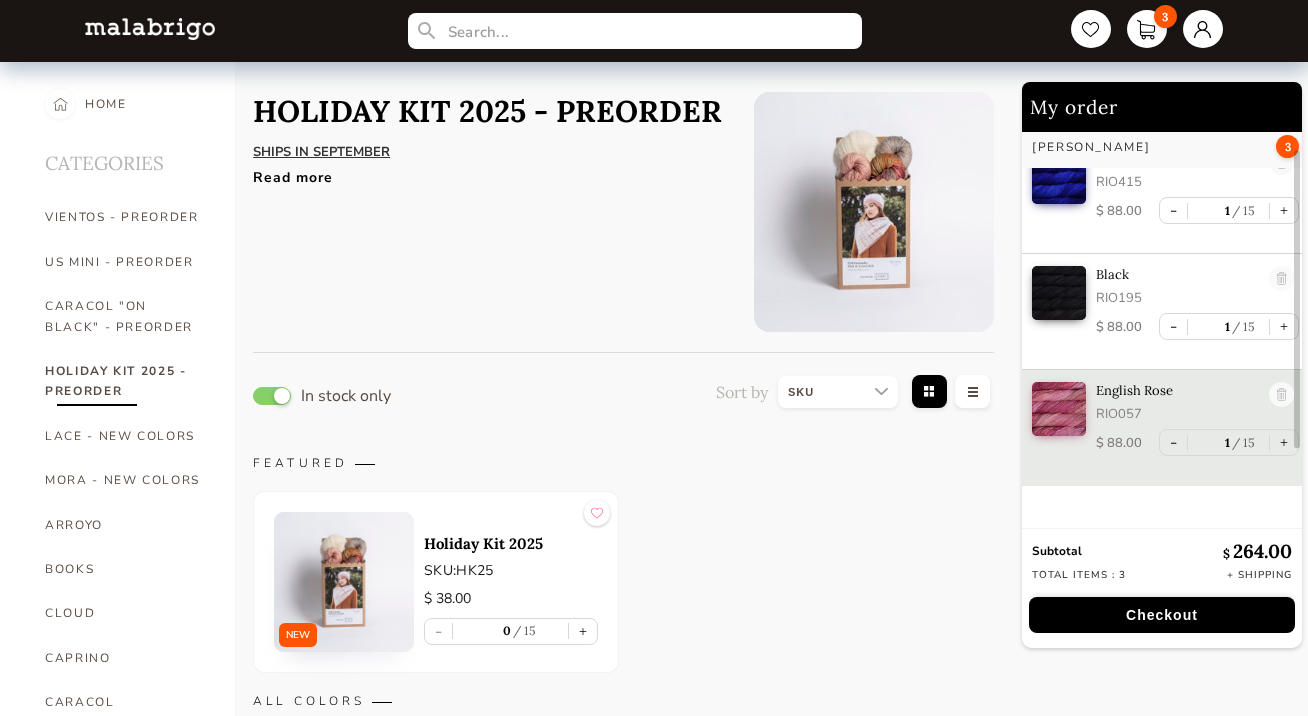 scroll, scrollTop: 0, scrollLeft: 0, axis: both 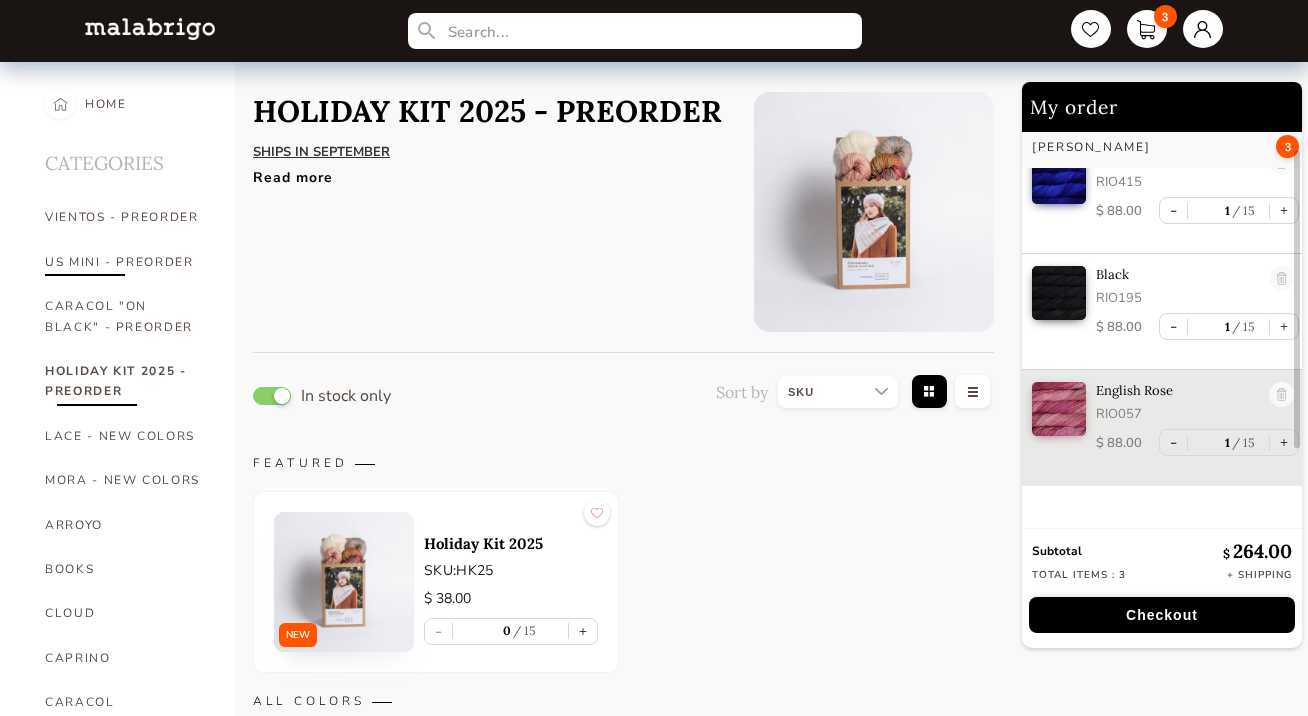 click on "US MINI - PREORDER" at bounding box center [125, 262] 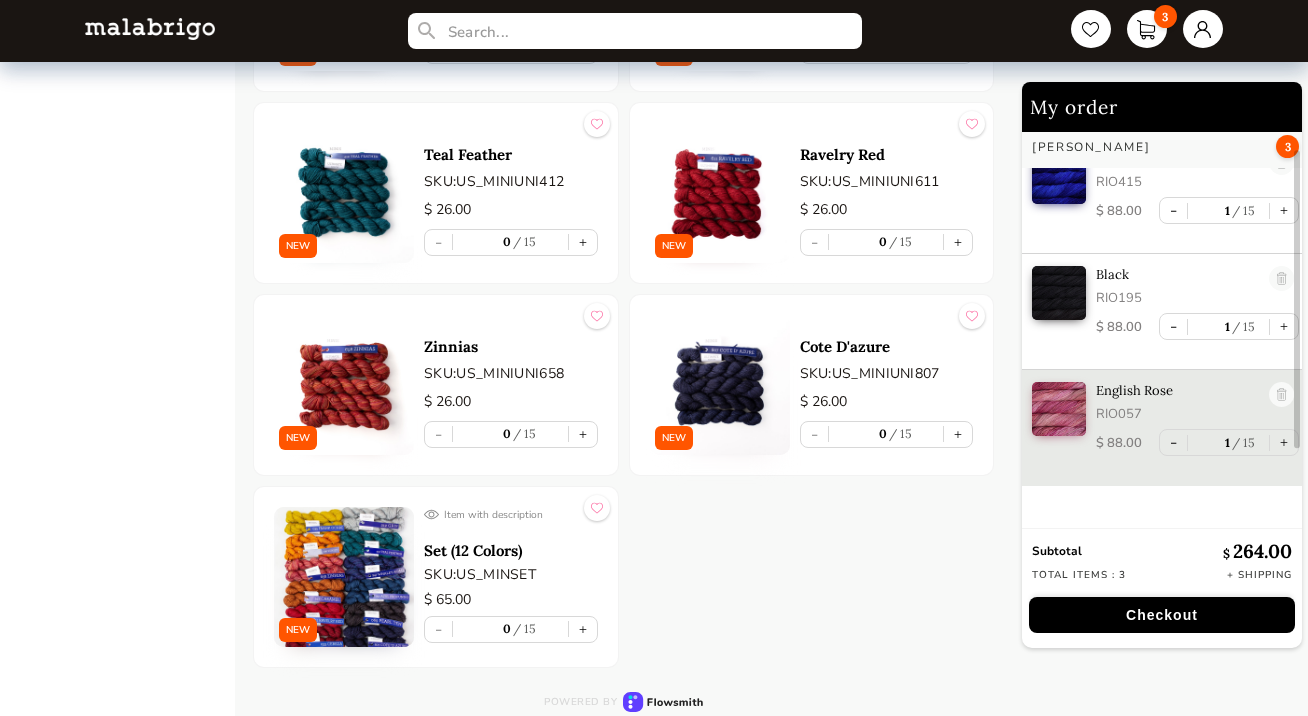 scroll, scrollTop: 2868, scrollLeft: 0, axis: vertical 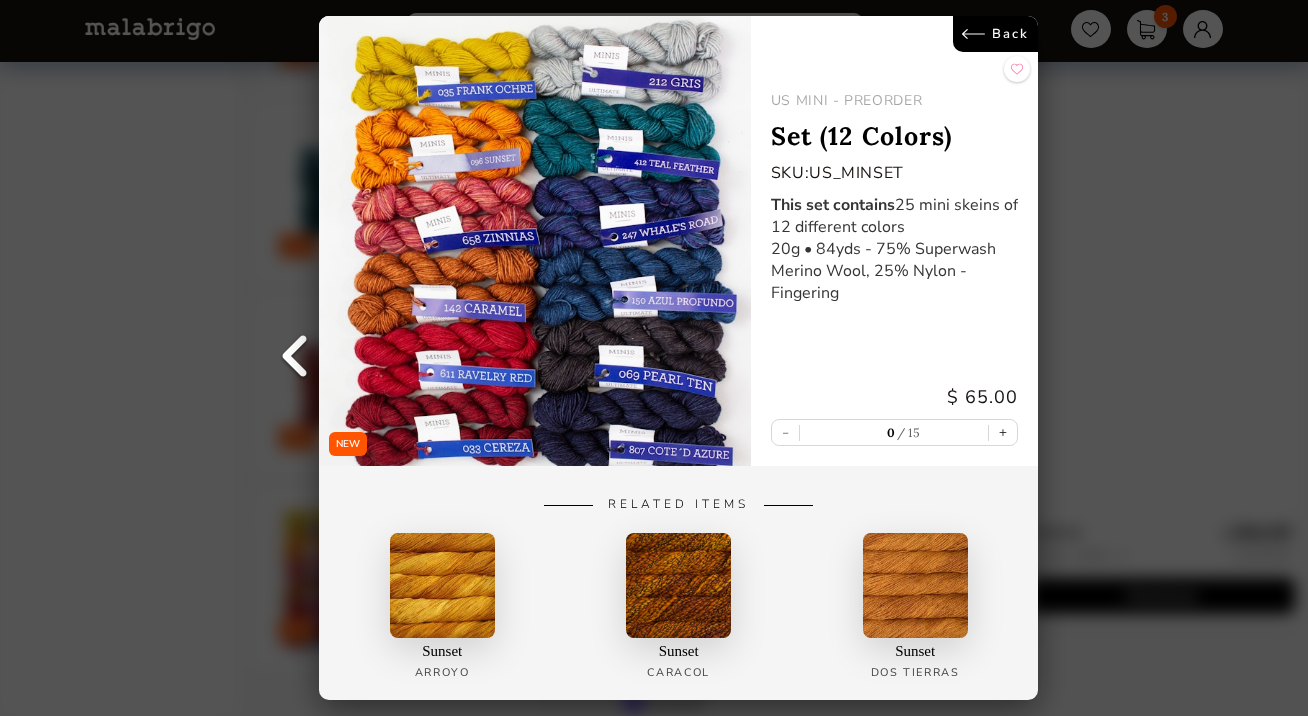 click on "Back" at bounding box center [996, 34] 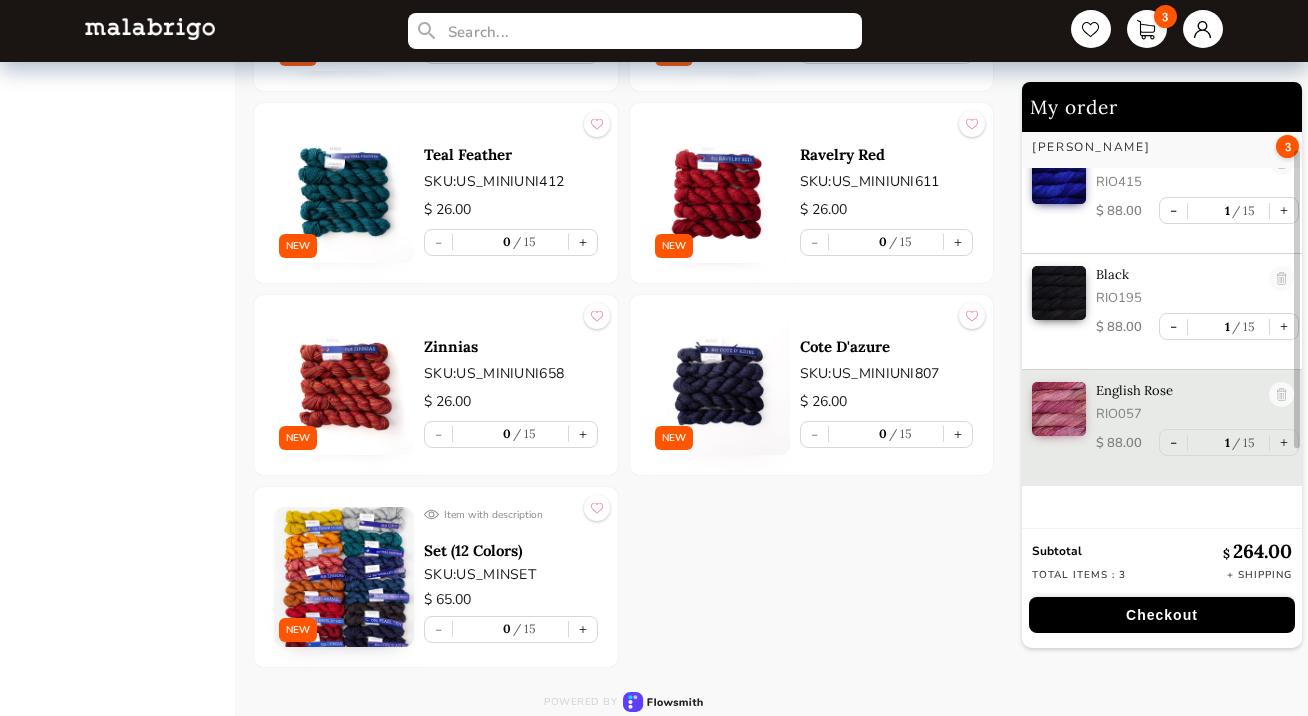 click on "+" at bounding box center (583, -761) 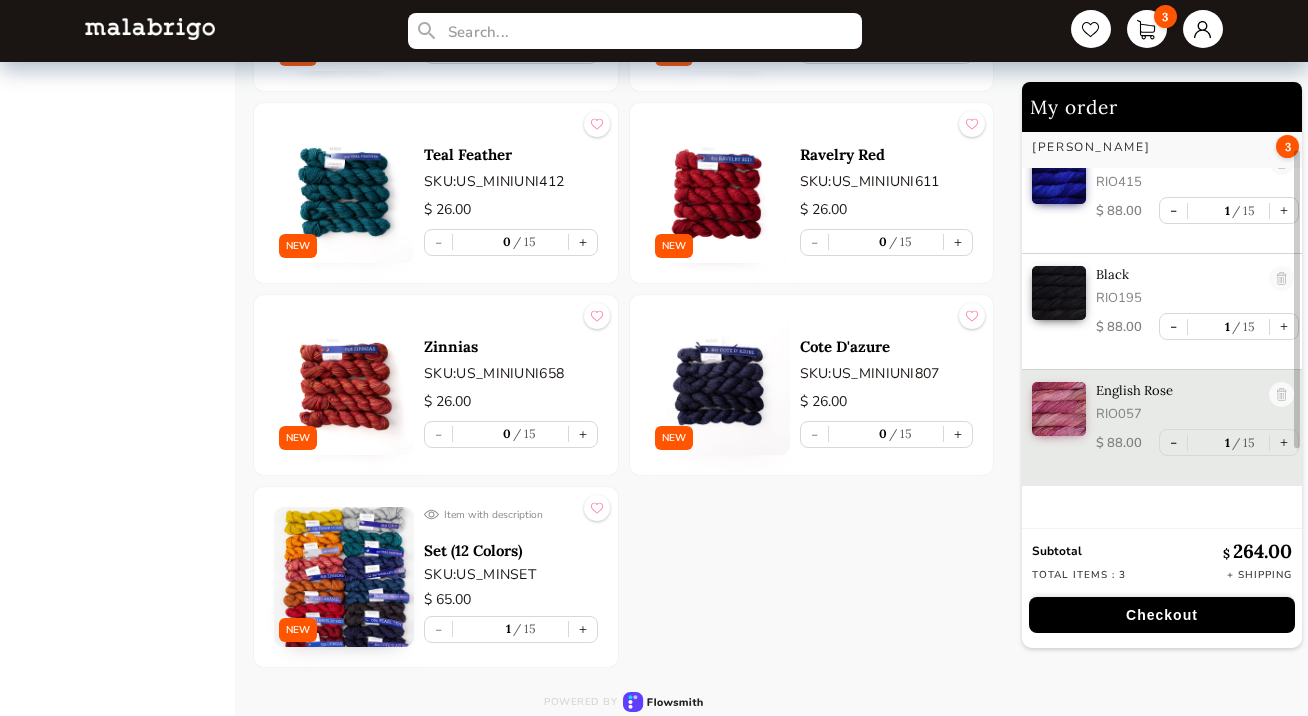 scroll, scrollTop: 0, scrollLeft: 0, axis: both 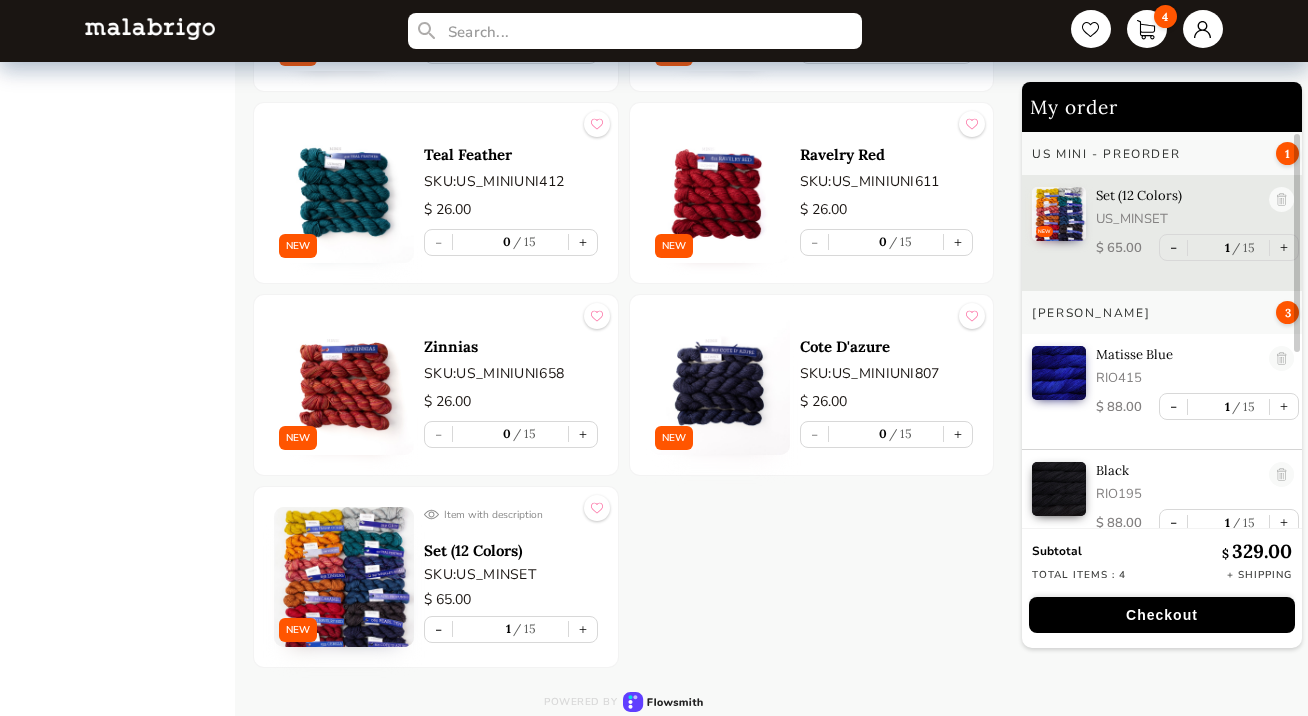 click at bounding box center (344, -813) 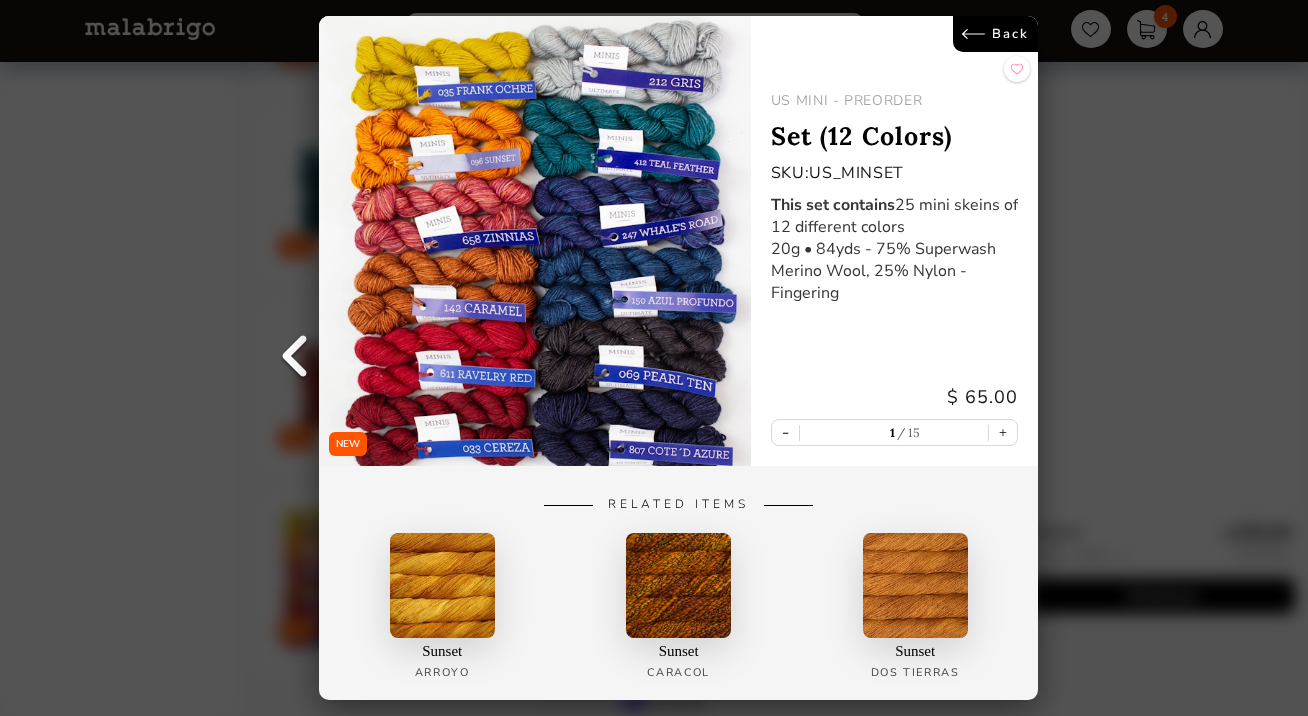scroll, scrollTop: 2970, scrollLeft: 0, axis: vertical 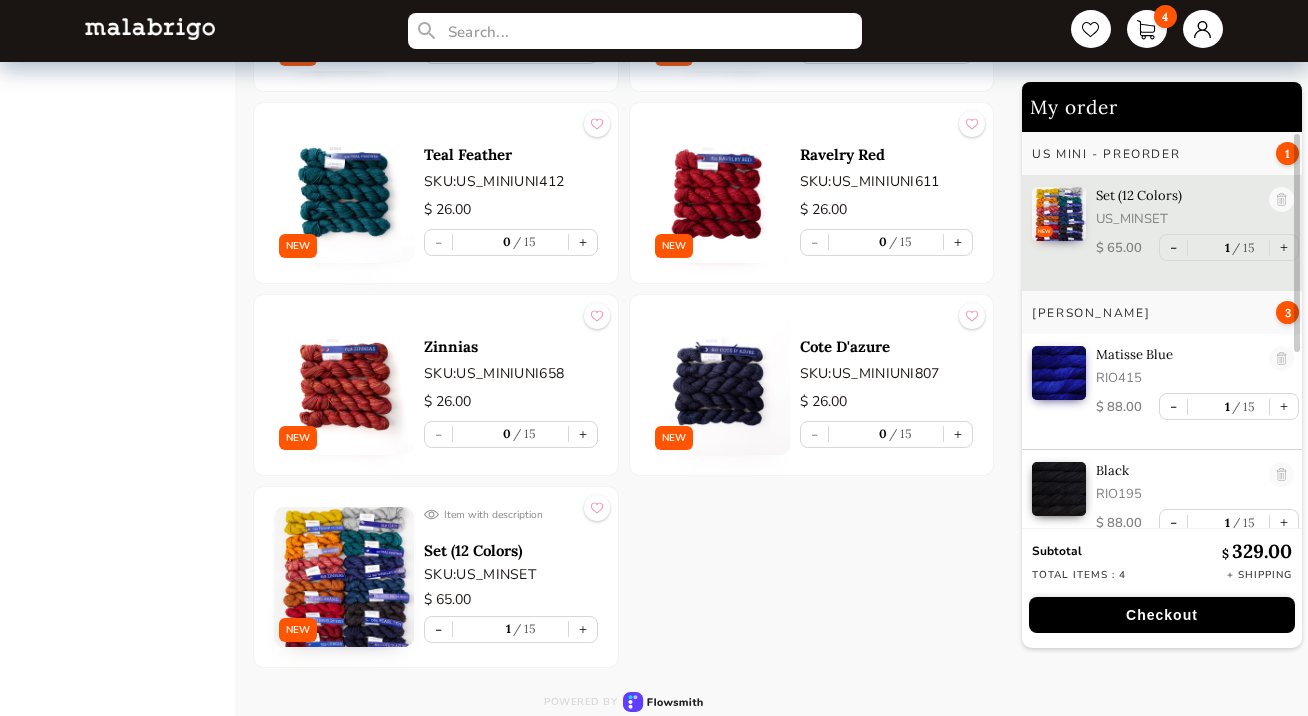 click on "+" at bounding box center (583, -761) 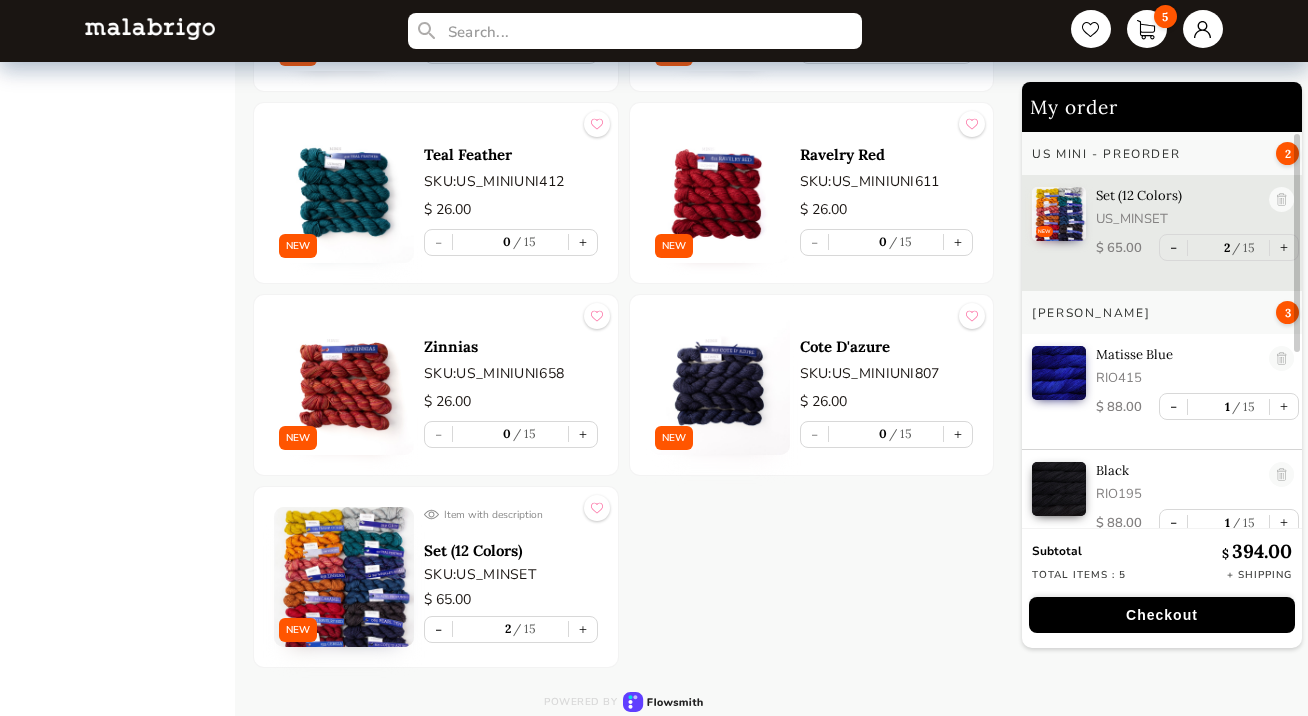 scroll, scrollTop: 5366, scrollLeft: 0, axis: vertical 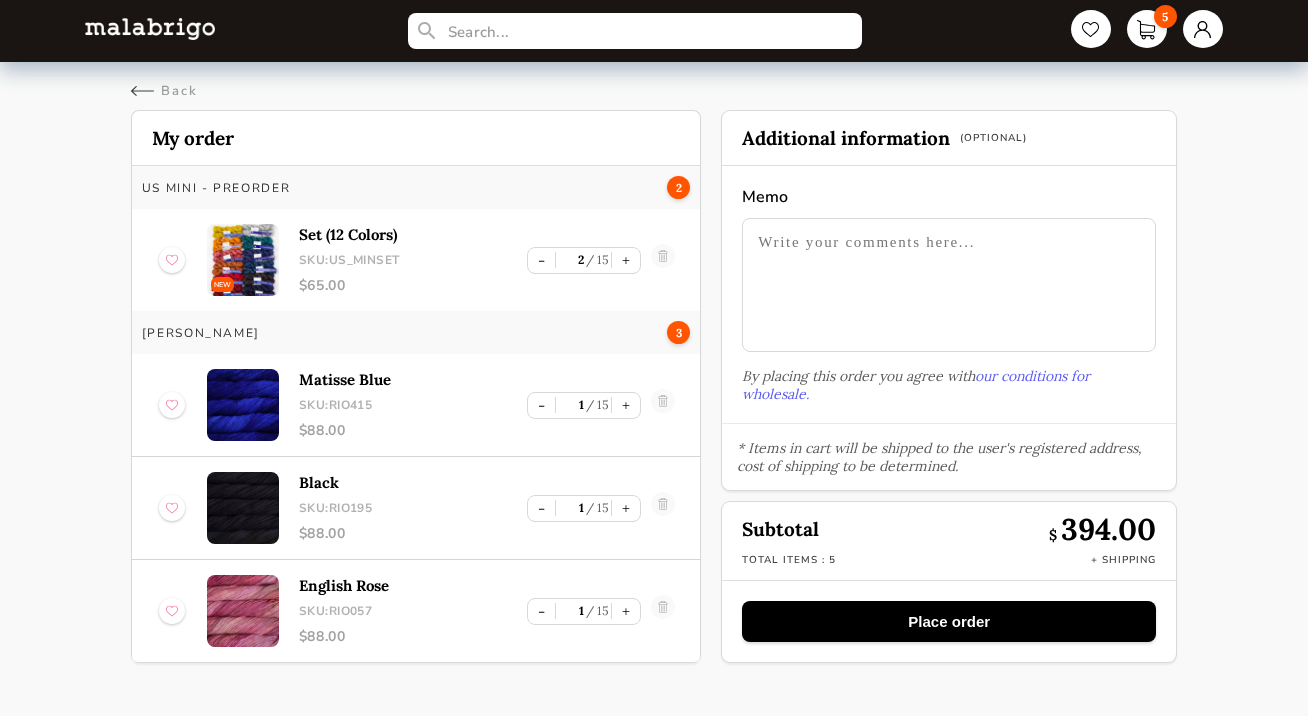 click on "Place order" at bounding box center [949, 621] 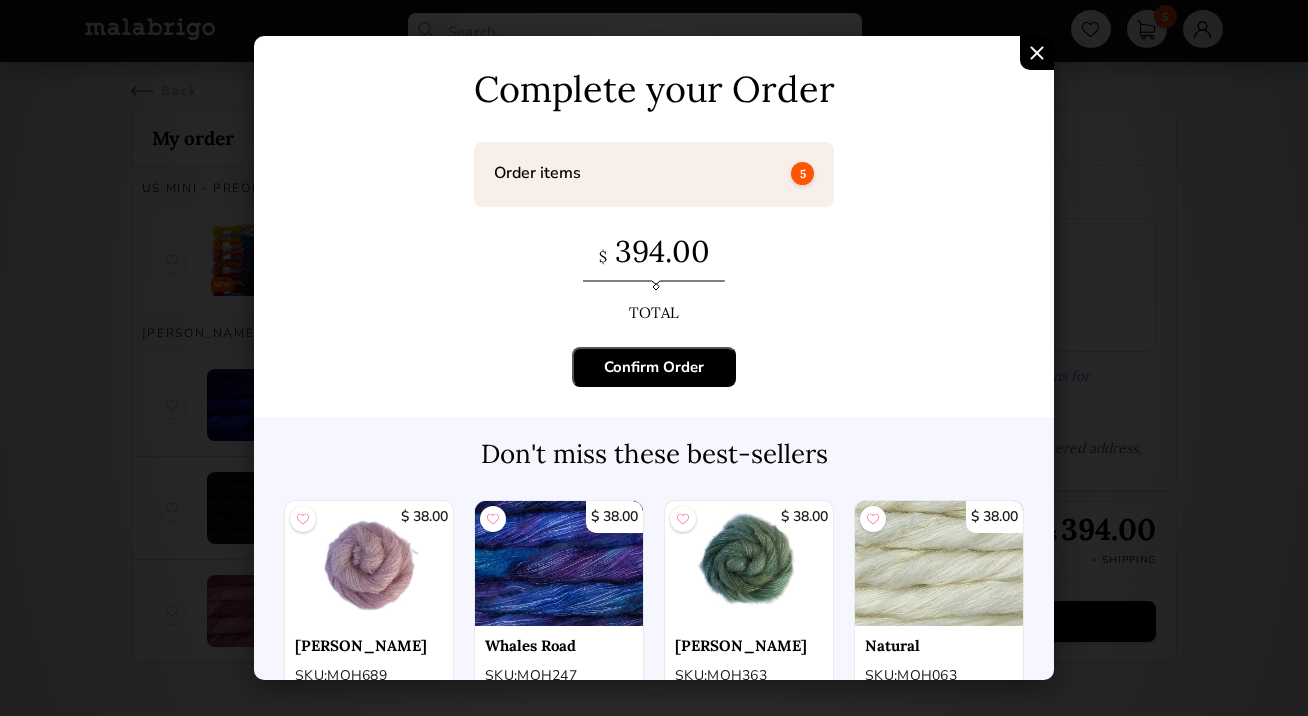 click on "Confirm Order" at bounding box center (654, 367) 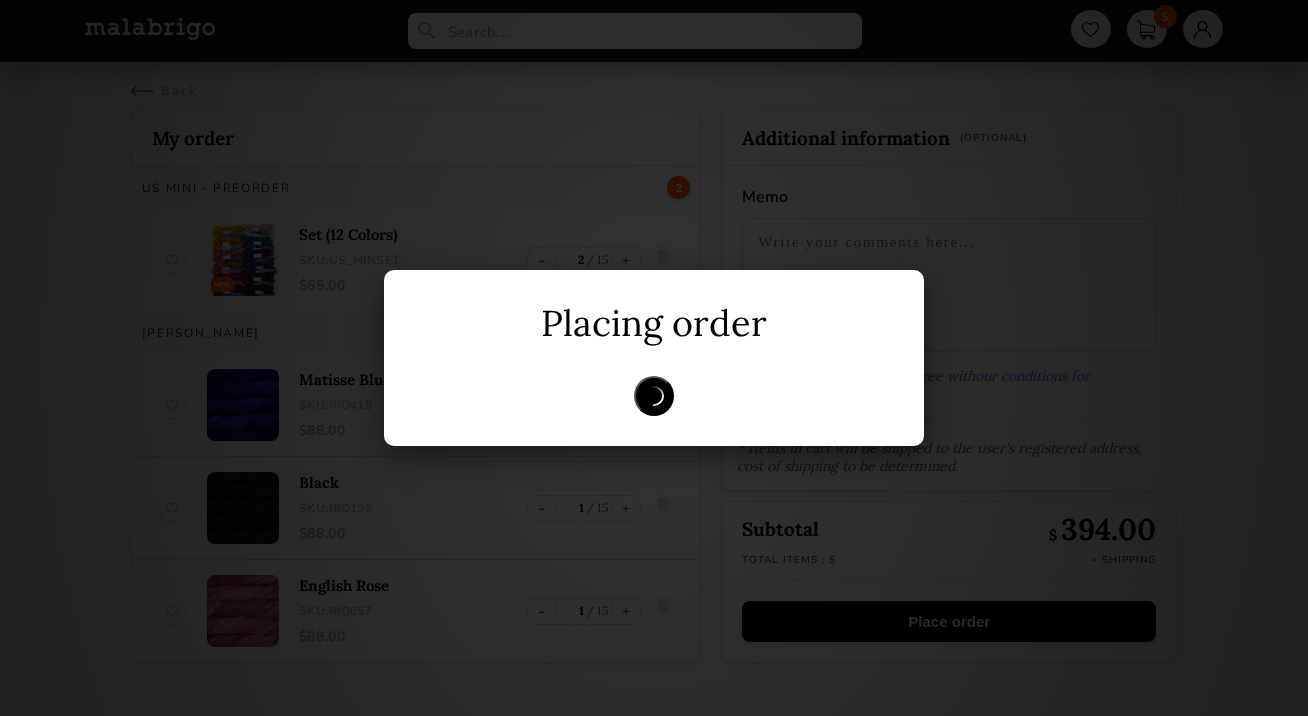 scroll, scrollTop: 0, scrollLeft: 0, axis: both 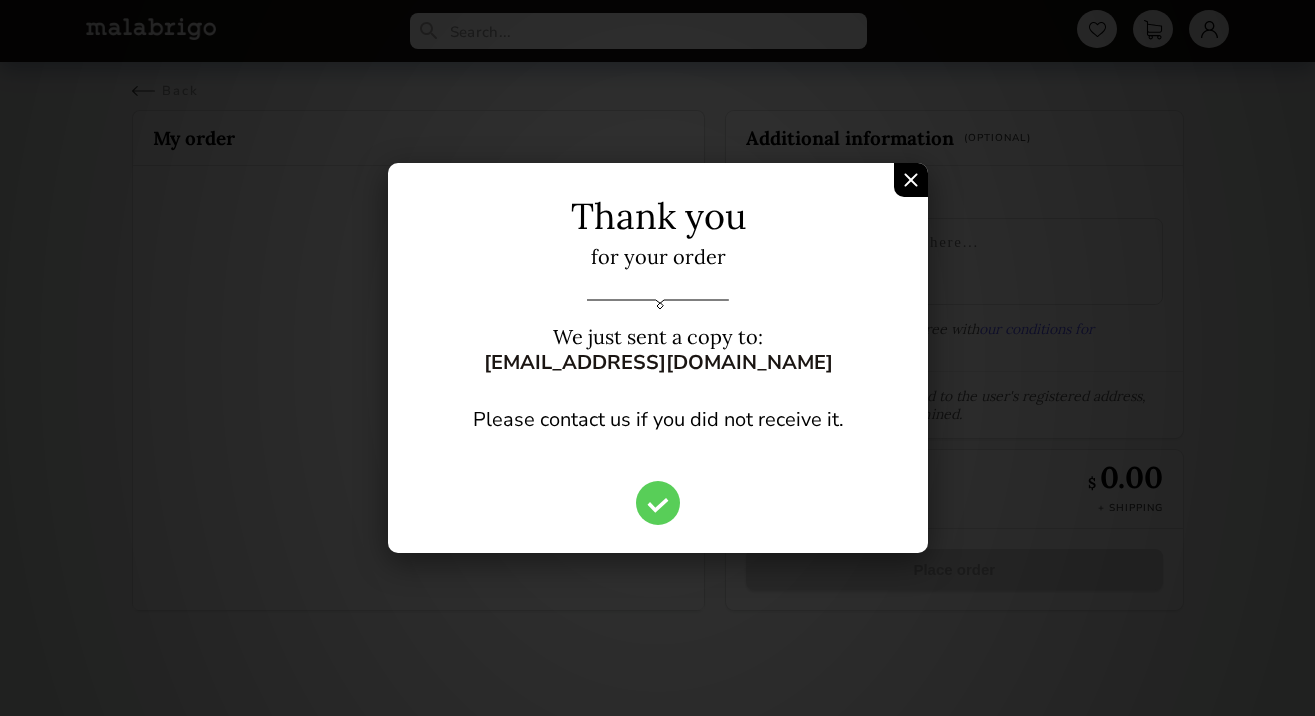 click at bounding box center [911, 180] 